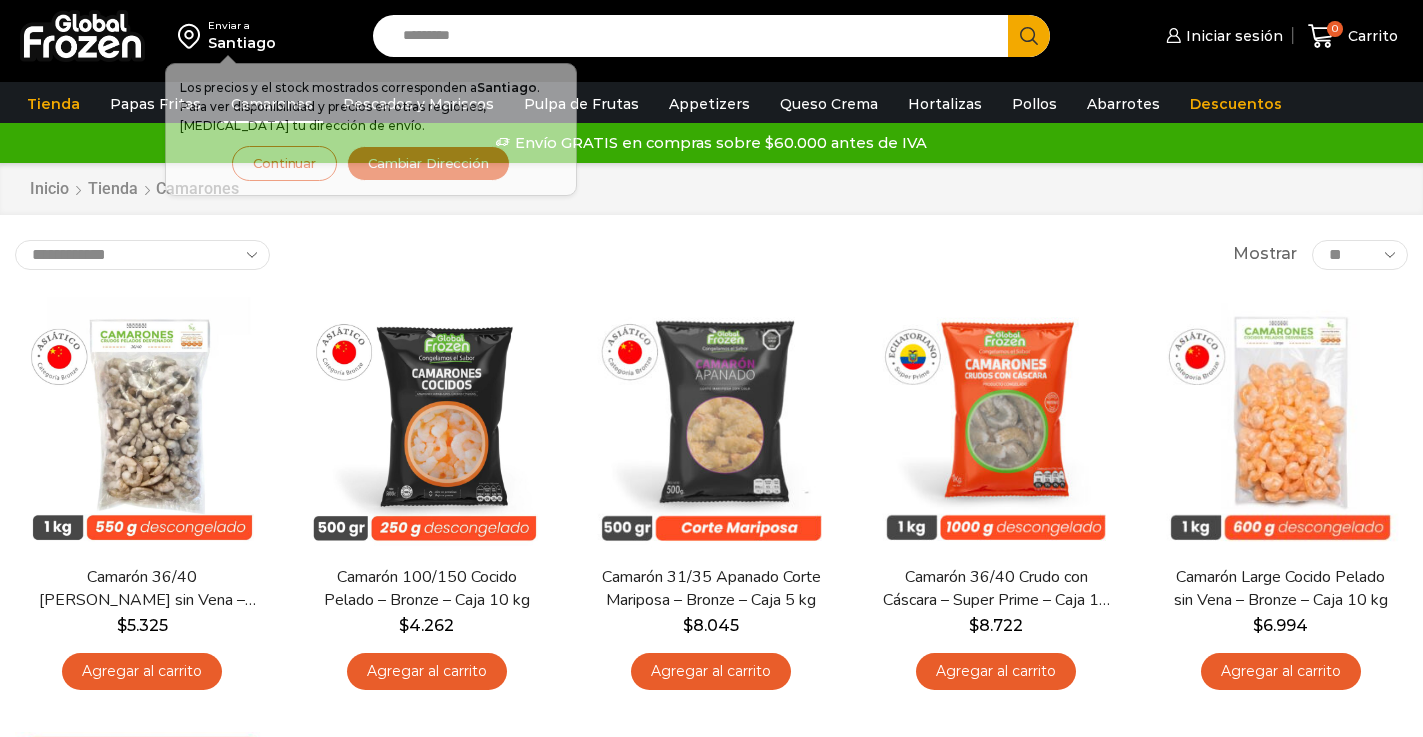 scroll, scrollTop: 0, scrollLeft: 0, axis: both 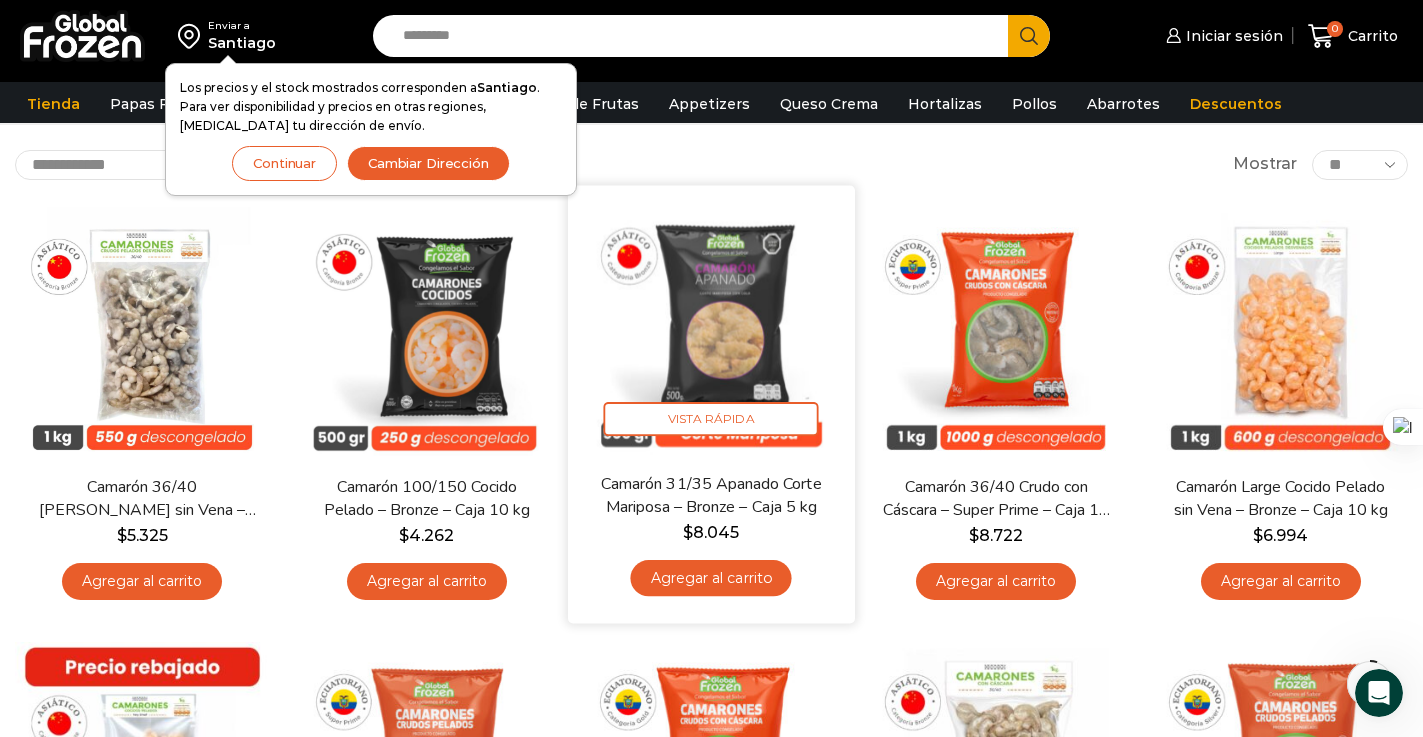 click at bounding box center (711, 328) 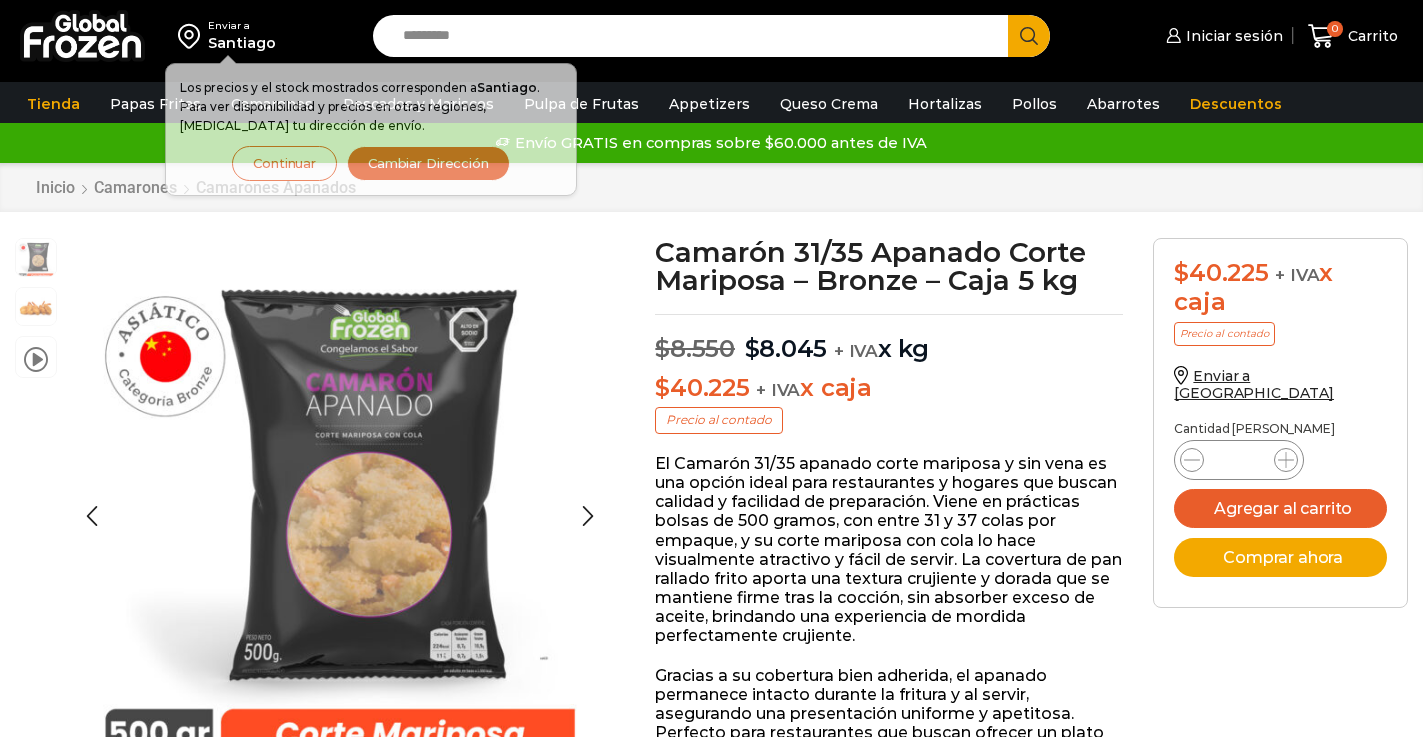 scroll, scrollTop: 1, scrollLeft: 0, axis: vertical 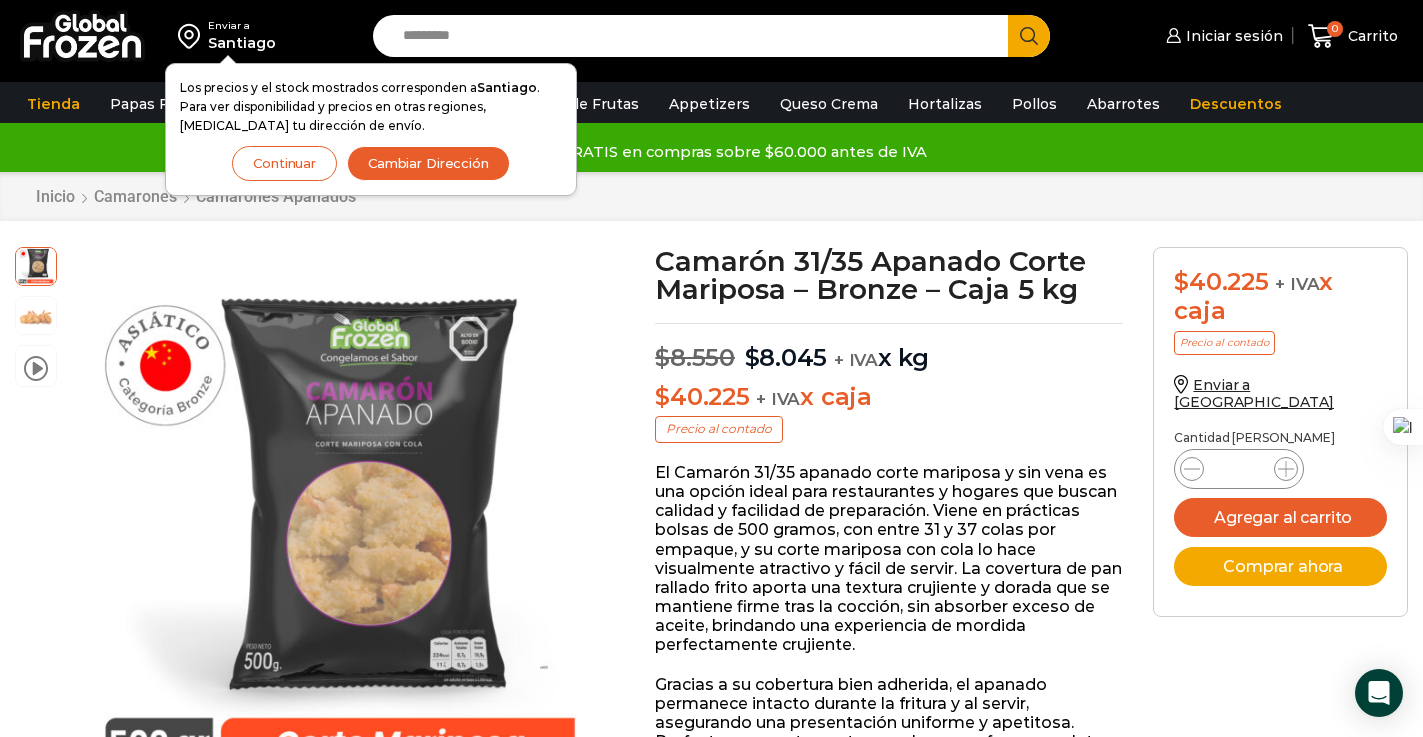 drag, startPoint x: 324, startPoint y: 440, endPoint x: 769, endPoint y: 484, distance: 447.16998 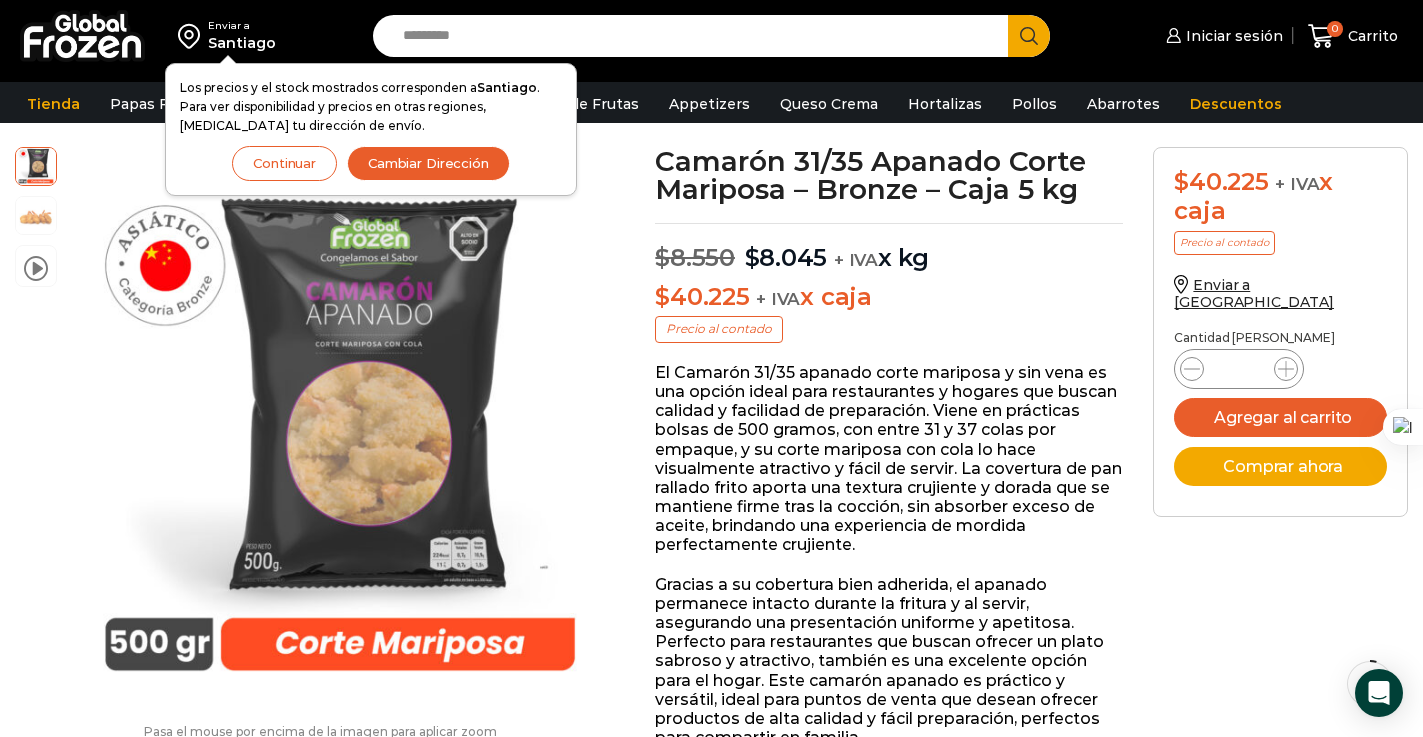 click on "Continuar" at bounding box center (284, 163) 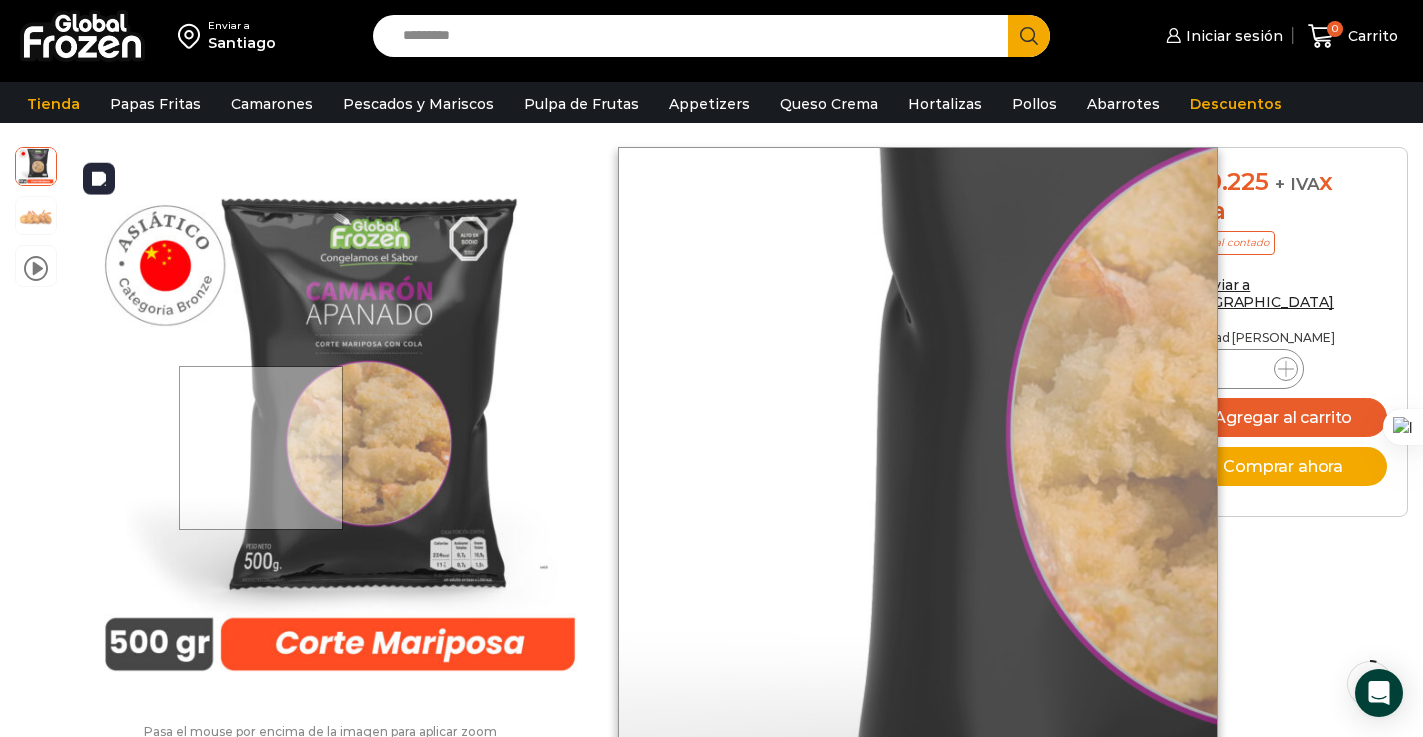 drag, startPoint x: 386, startPoint y: 386, endPoint x: 262, endPoint y: 447, distance: 138.1919 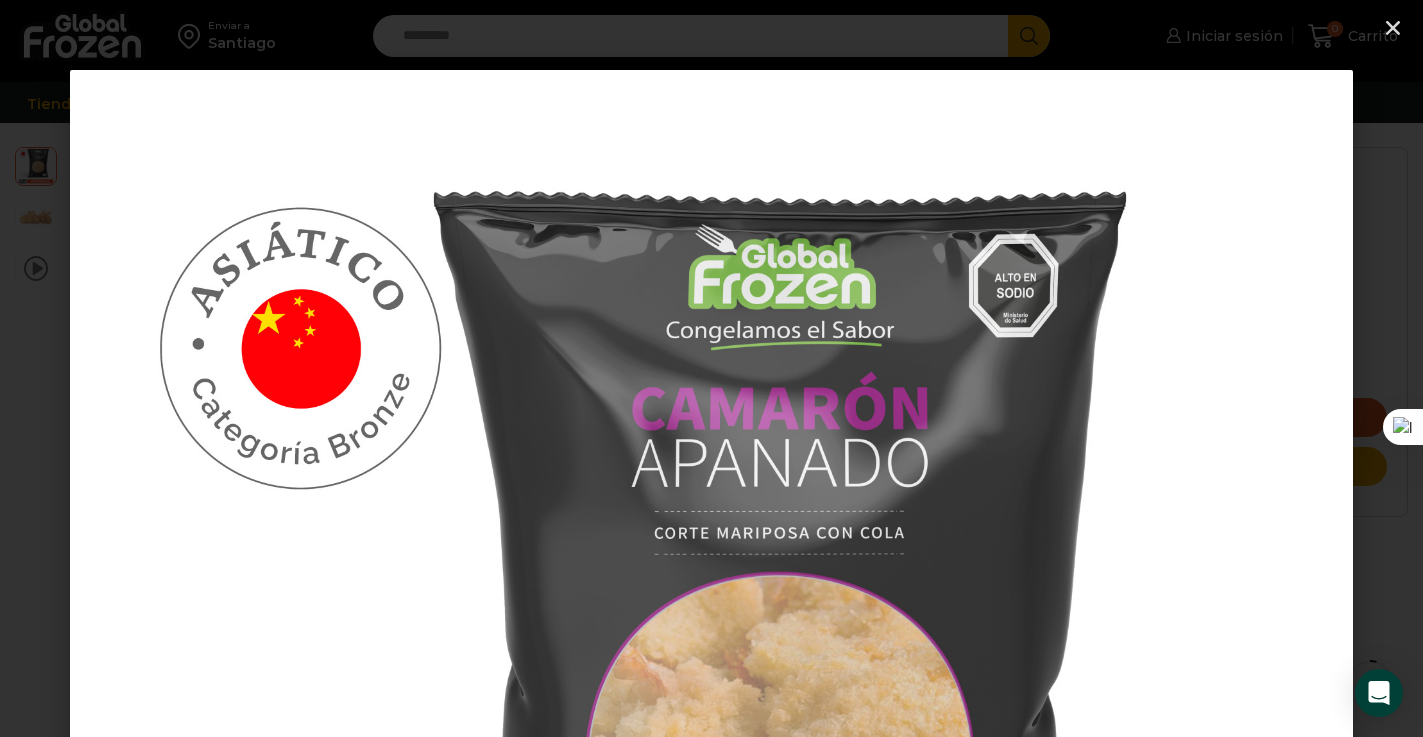 click on "WordPress WooCommerce Themes
Enviar a
Santiago
Los precios y el stock mostrados corresponden a  Santiago . Para ver disponibilidad y precios en otras regiones, cambia tu dirección de envío.
Continuar Cambiar Dirección
Search input
Search" at bounding box center (711, 1386) 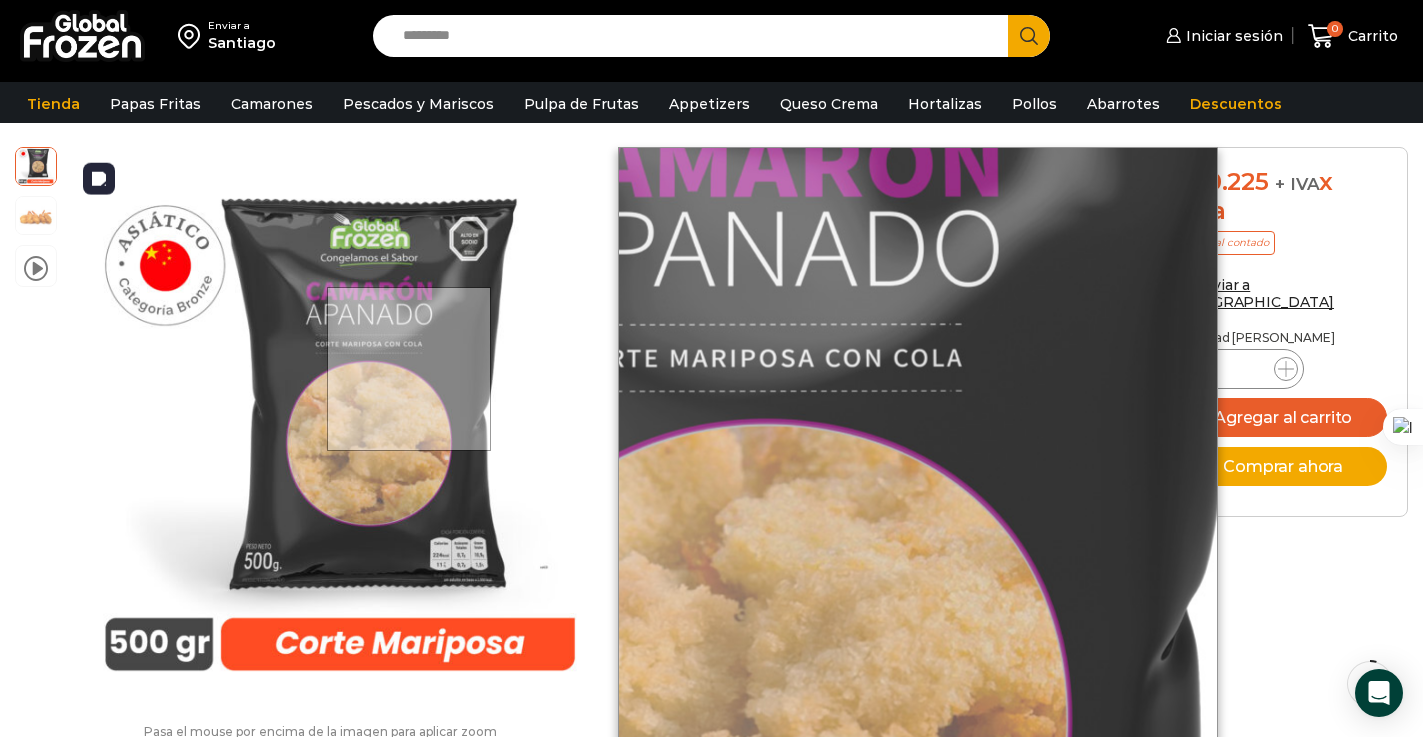 click at bounding box center [409, 369] 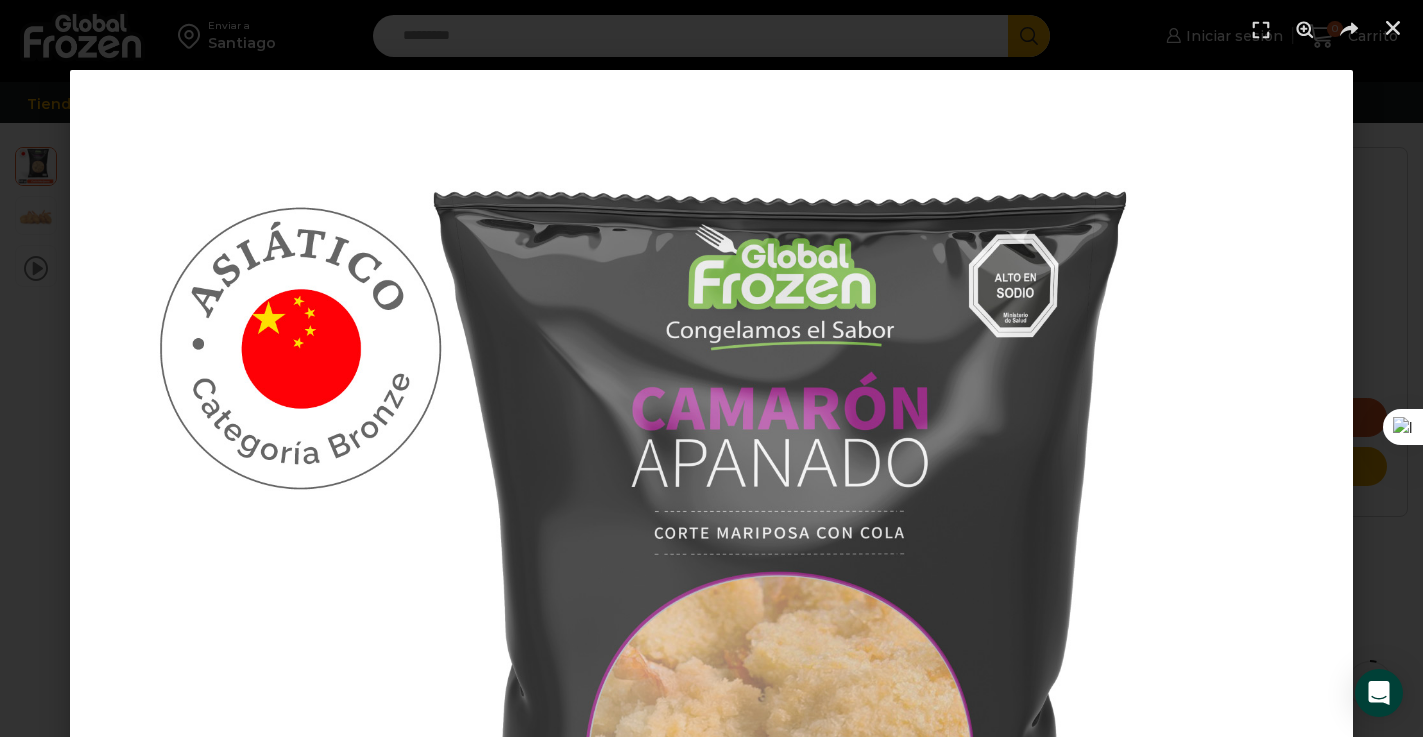 click at bounding box center [711, 711] 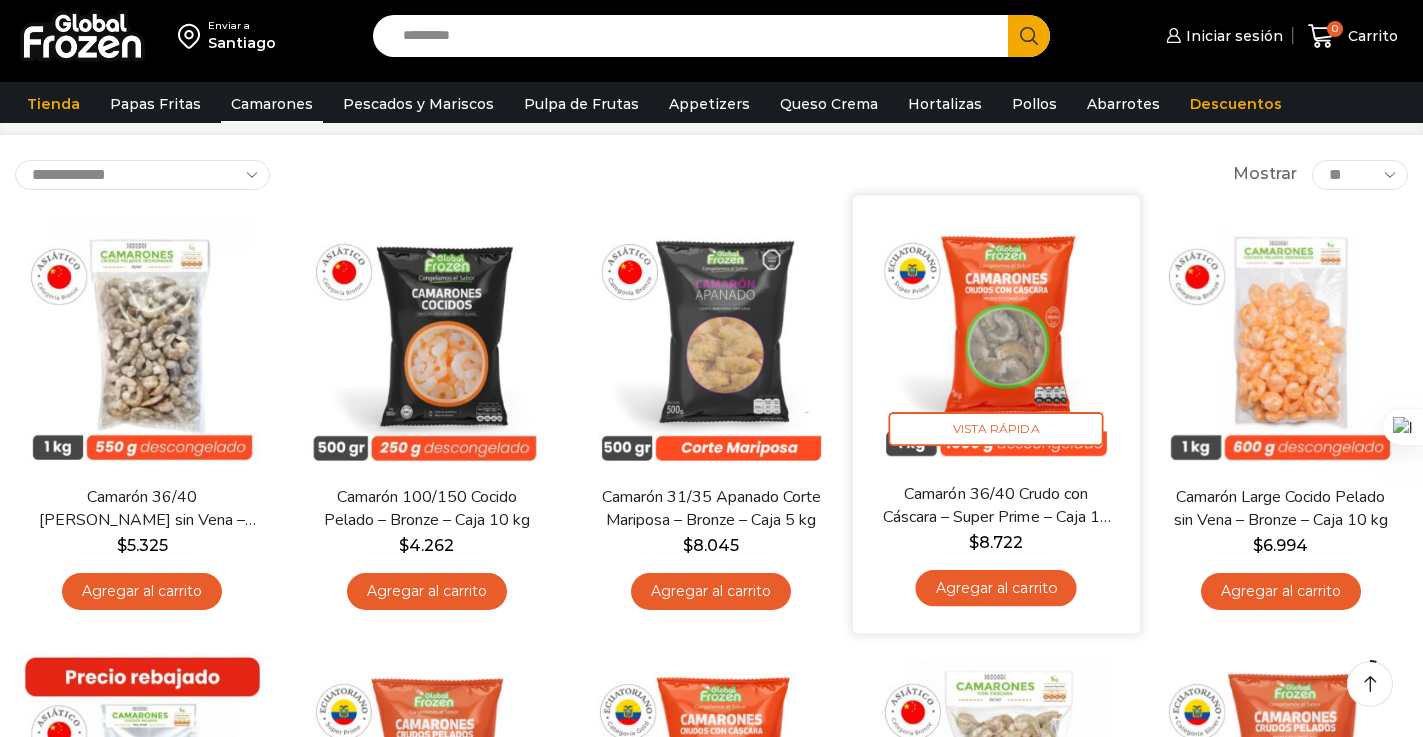 scroll, scrollTop: 0, scrollLeft: 0, axis: both 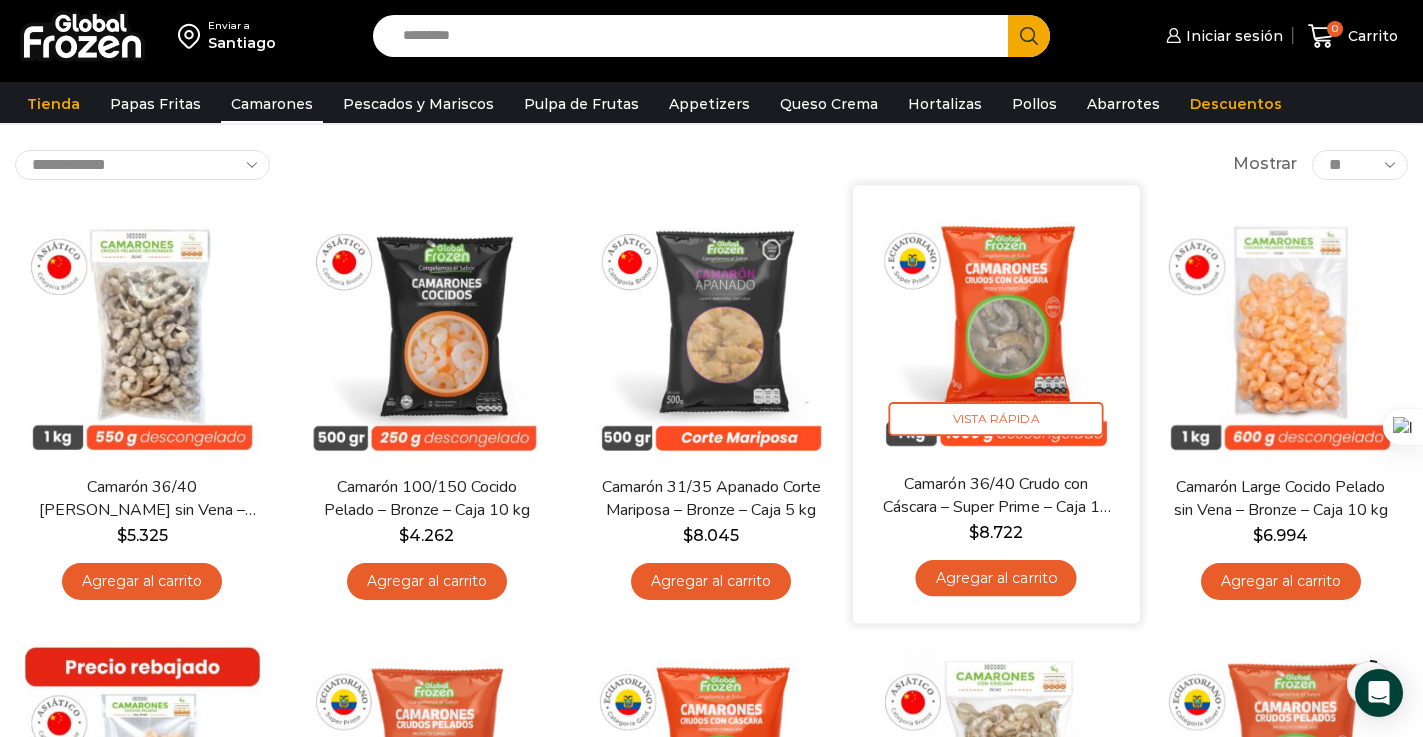 click at bounding box center (996, 328) 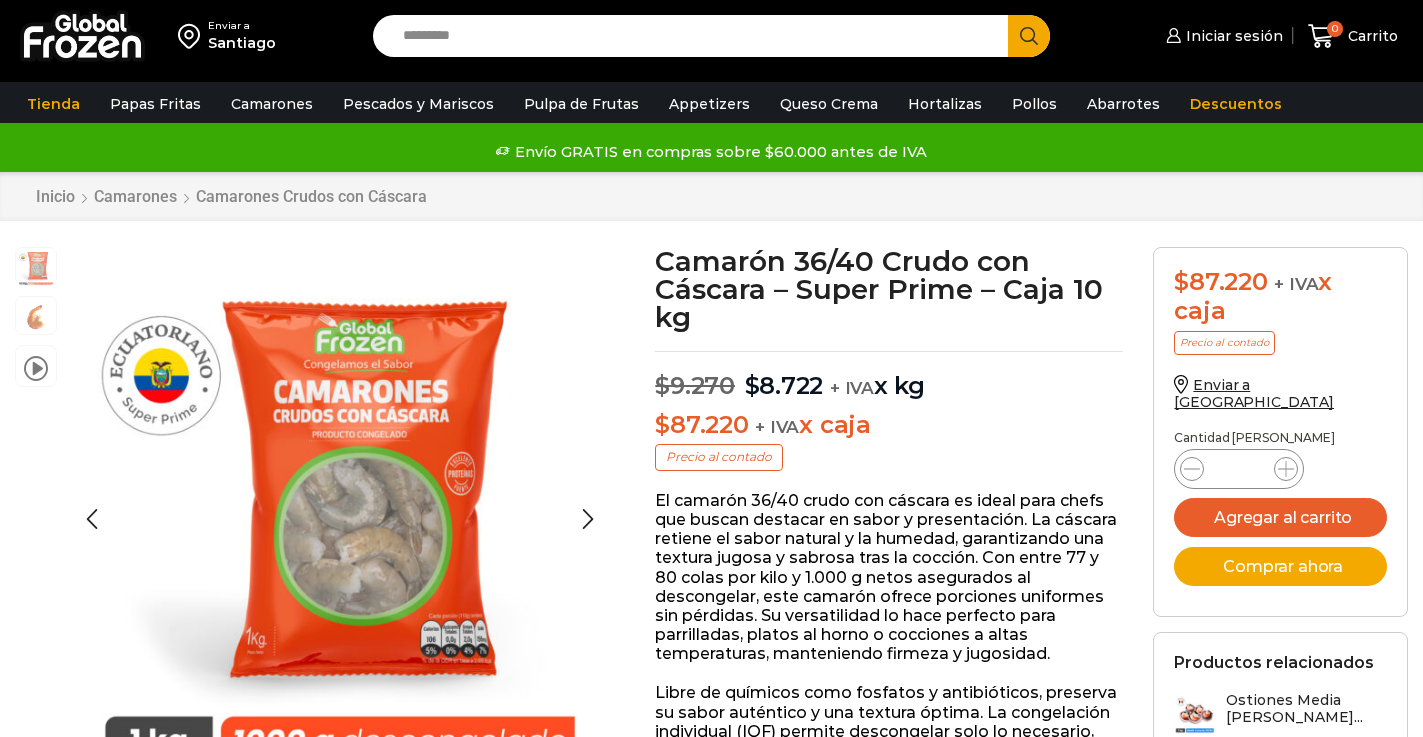 scroll, scrollTop: 1, scrollLeft: 0, axis: vertical 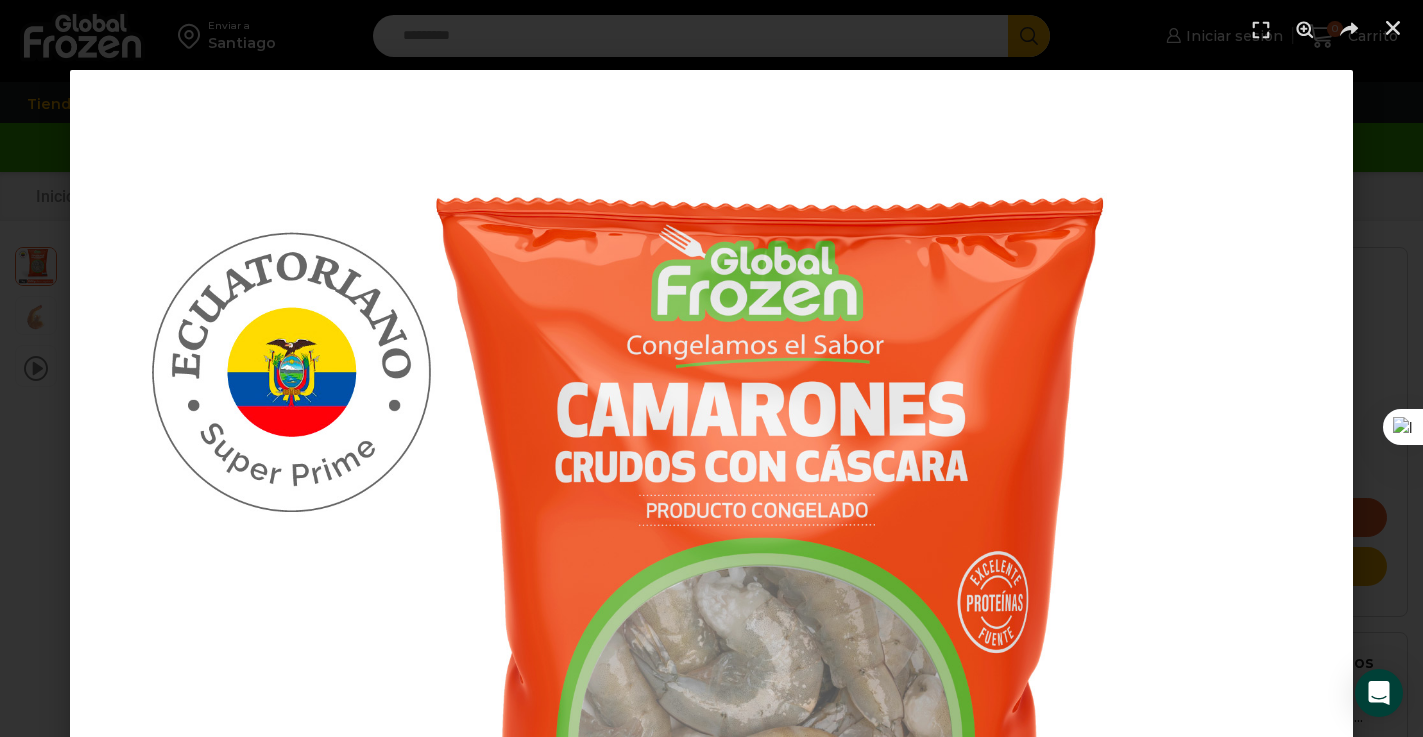 click at bounding box center [711, 30] 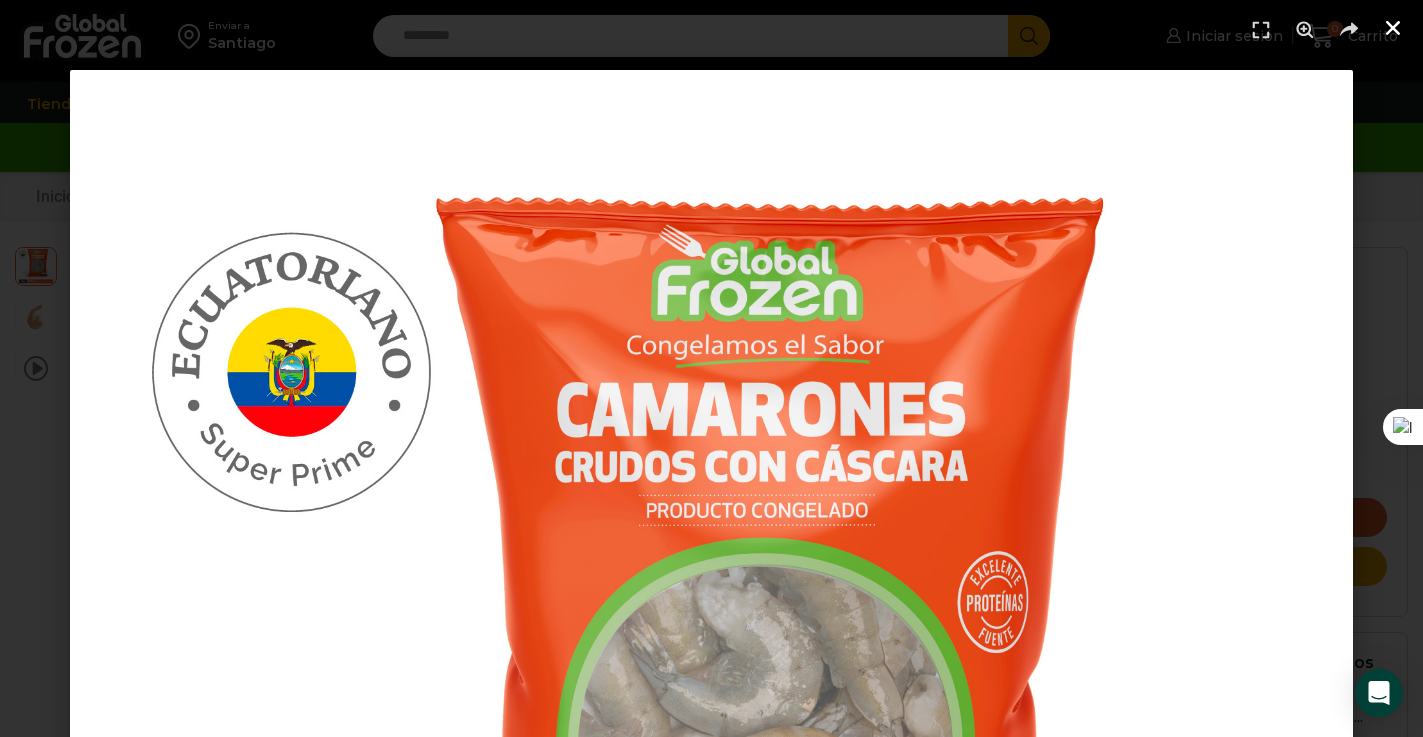 click 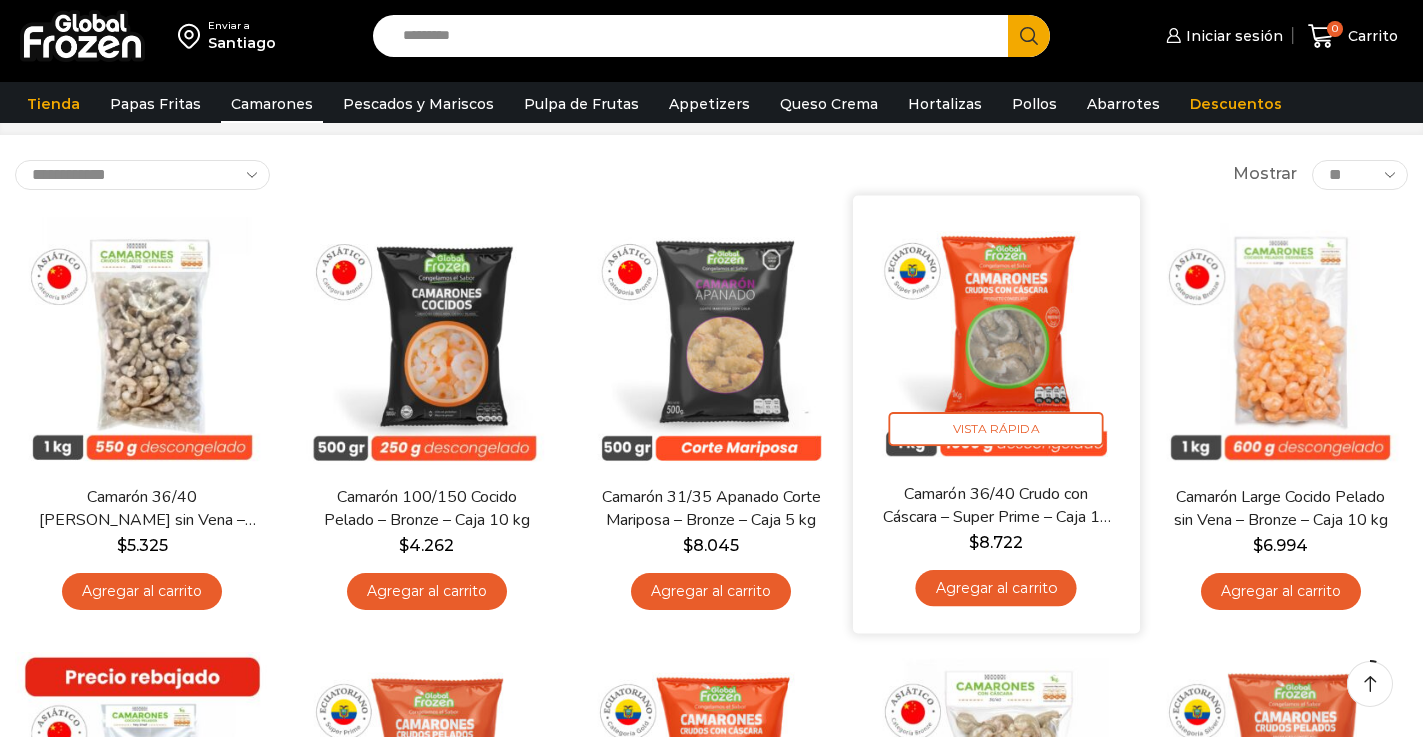 scroll, scrollTop: 100, scrollLeft: 0, axis: vertical 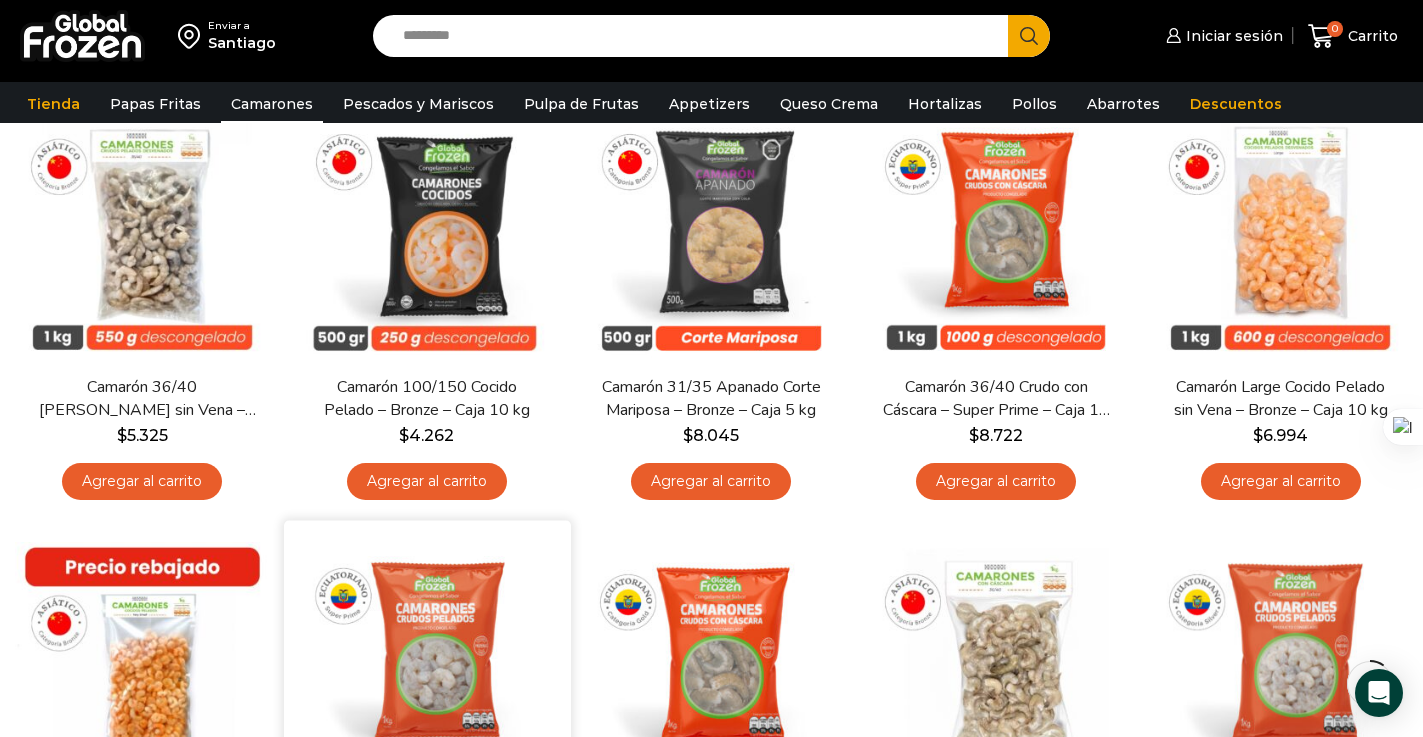 click at bounding box center [427, 664] 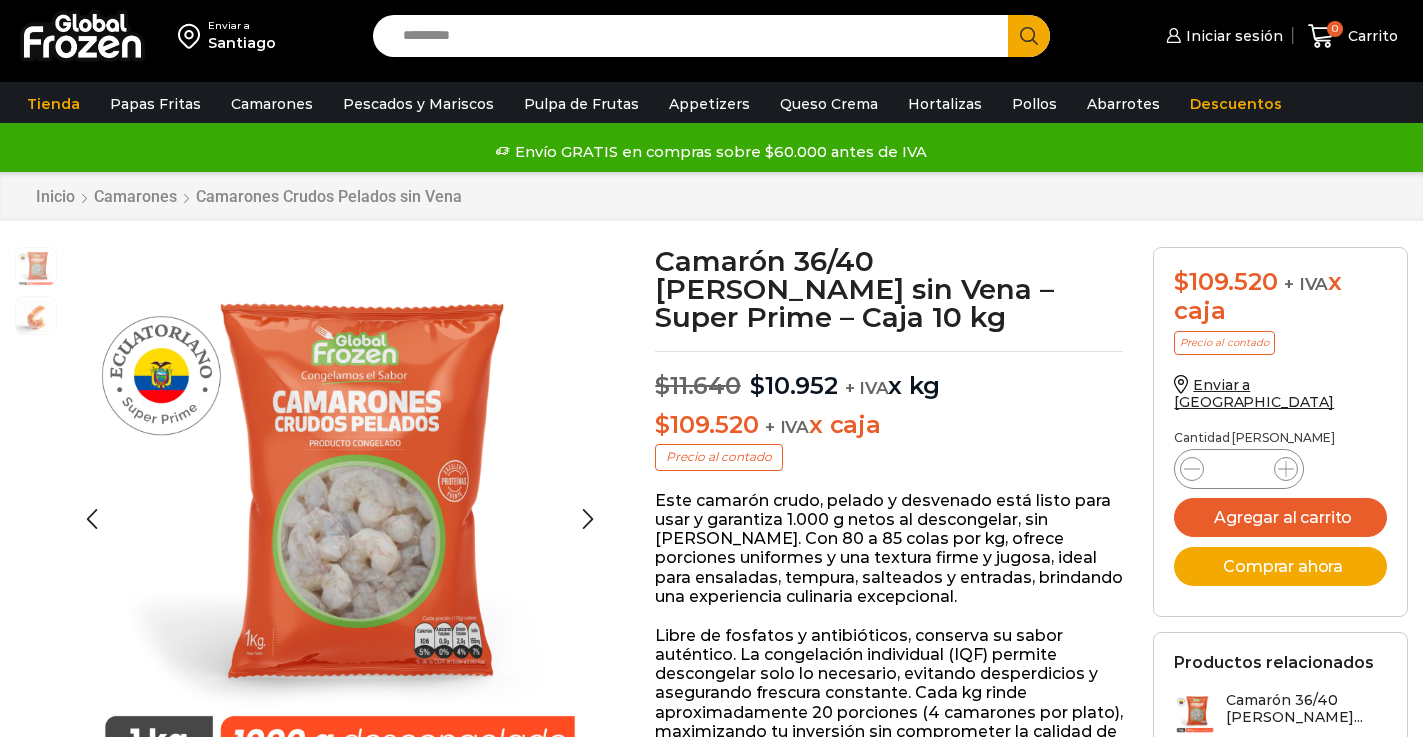 click at bounding box center [340, 520] 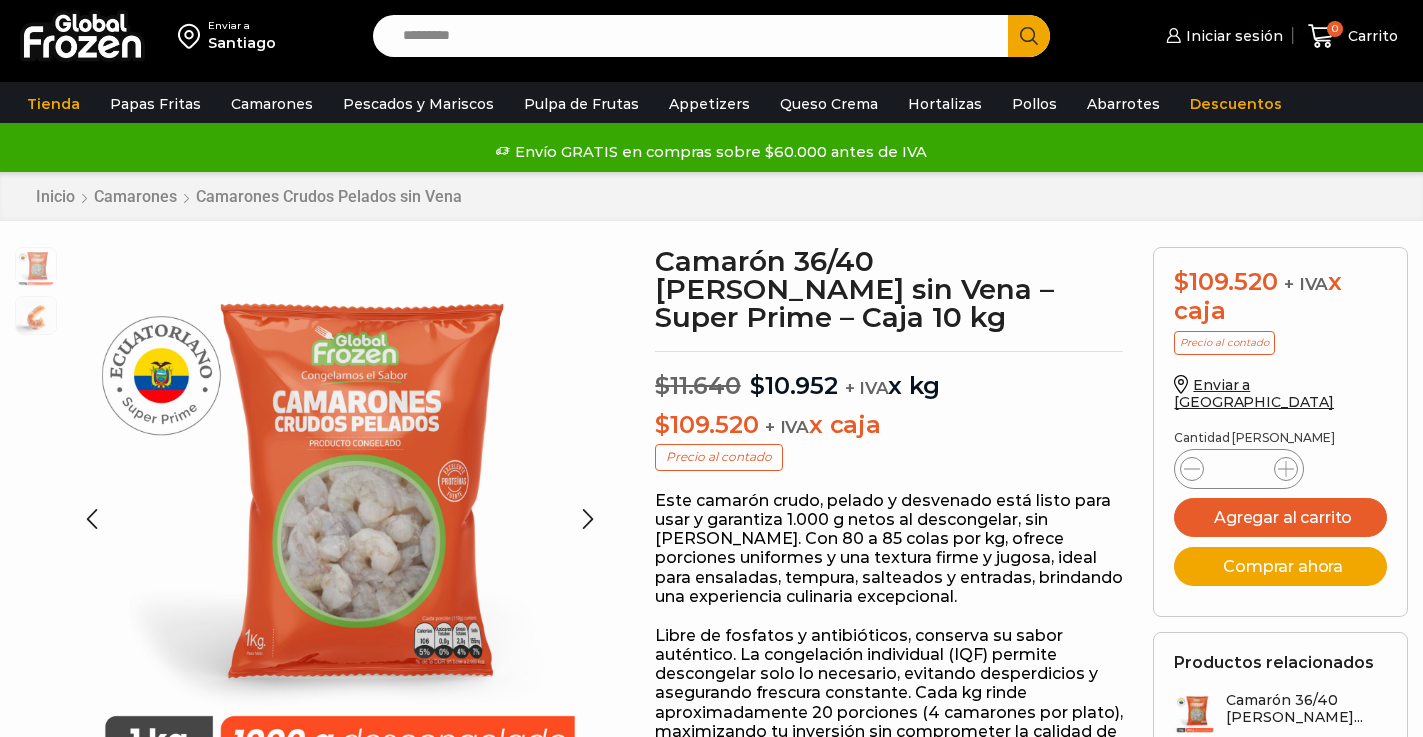 scroll, scrollTop: 1, scrollLeft: 0, axis: vertical 